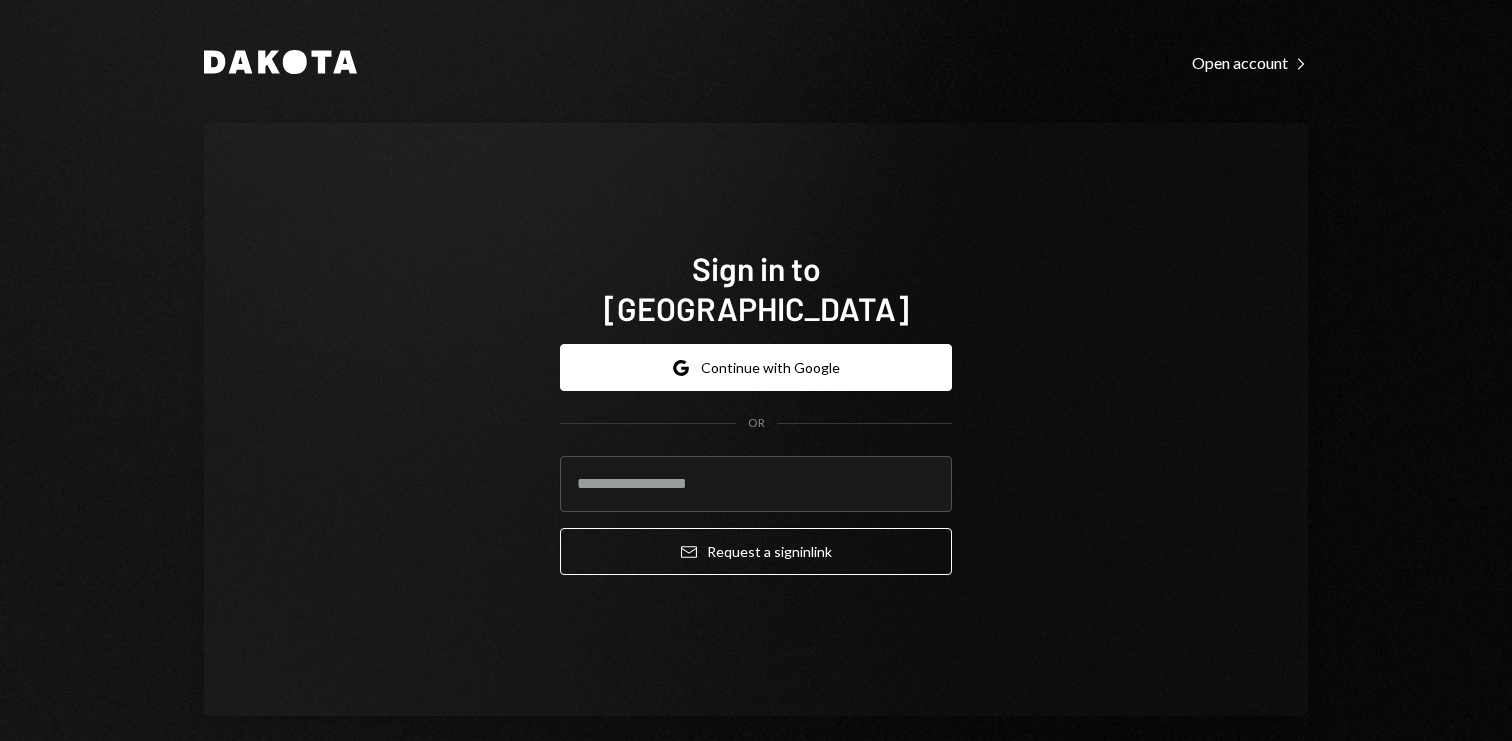scroll, scrollTop: 0, scrollLeft: 0, axis: both 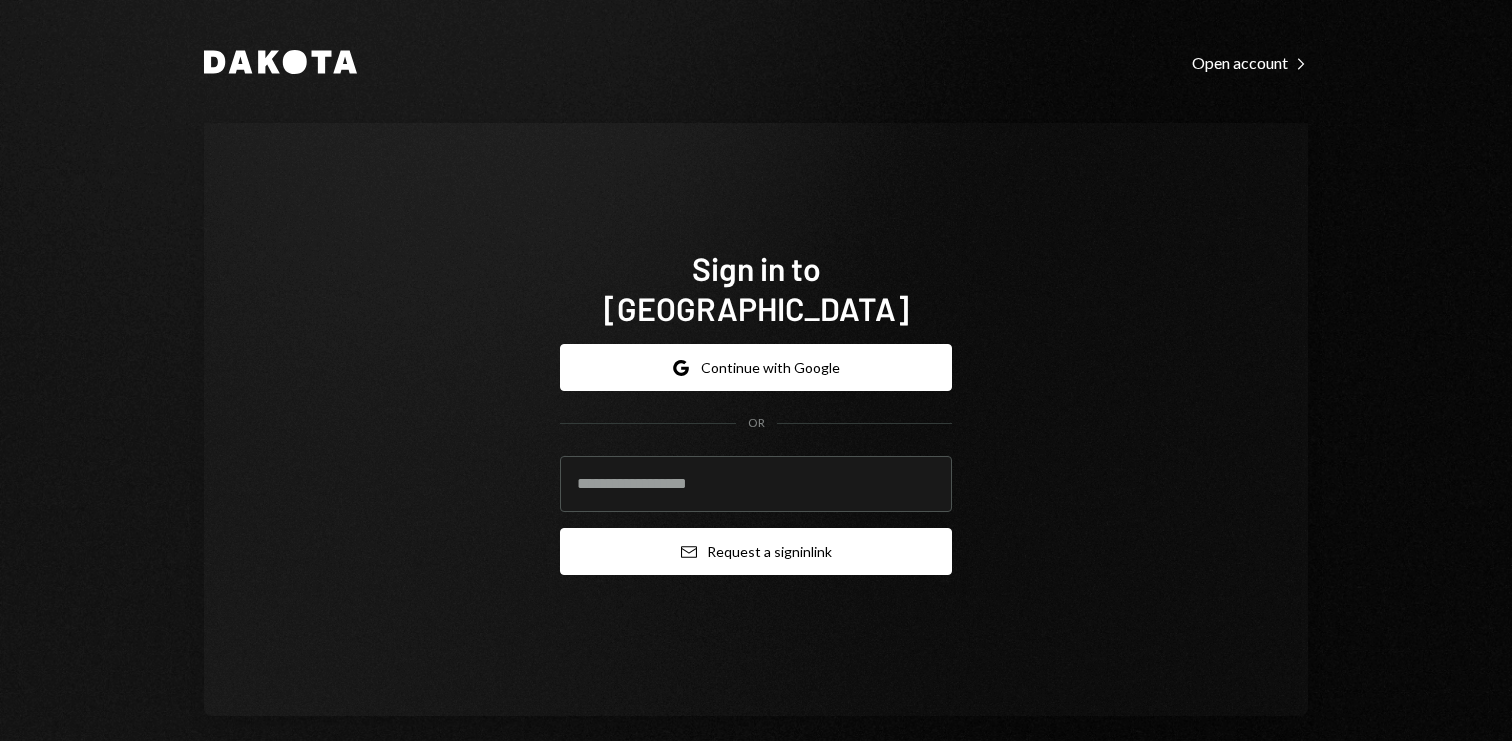 type on "**********" 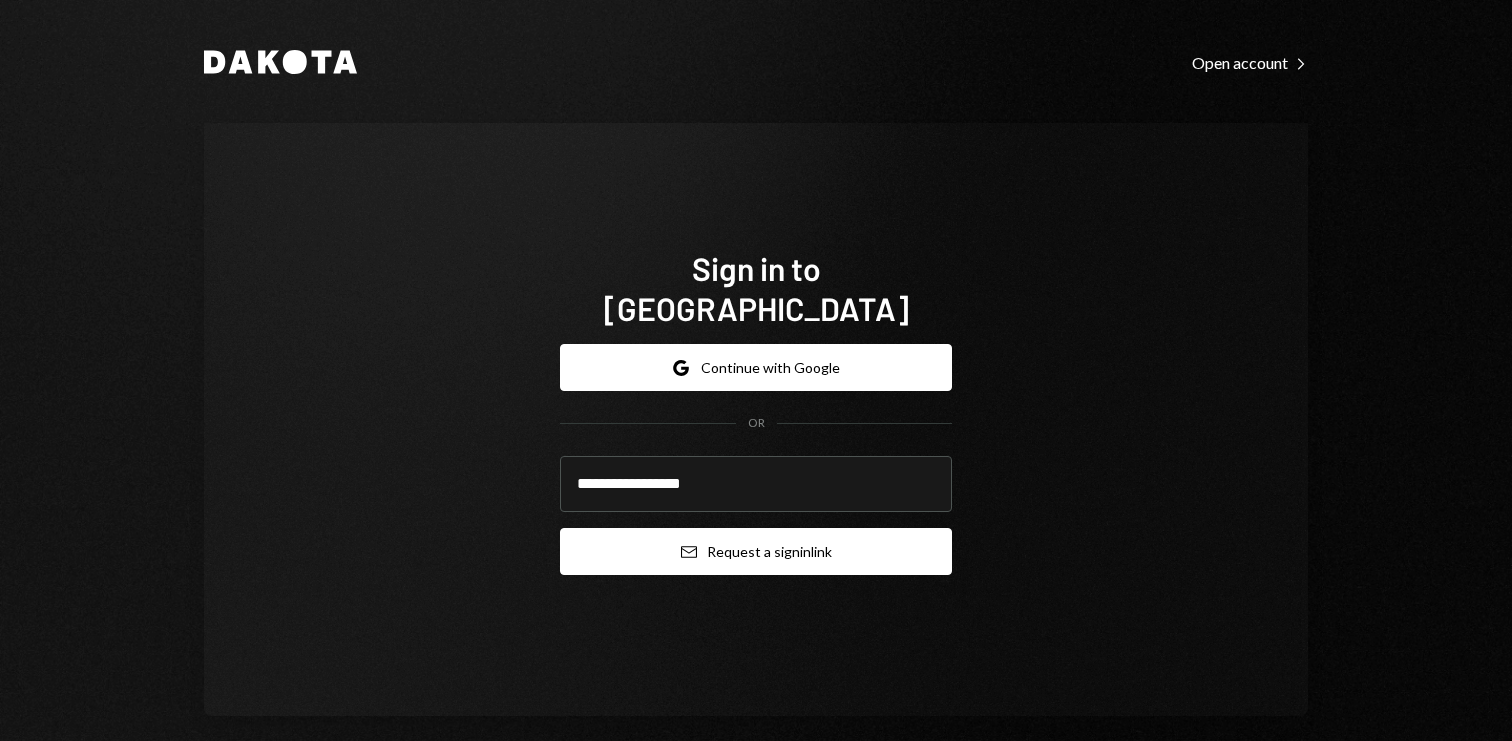 click on "Email Request a sign  in  link" at bounding box center [756, 551] 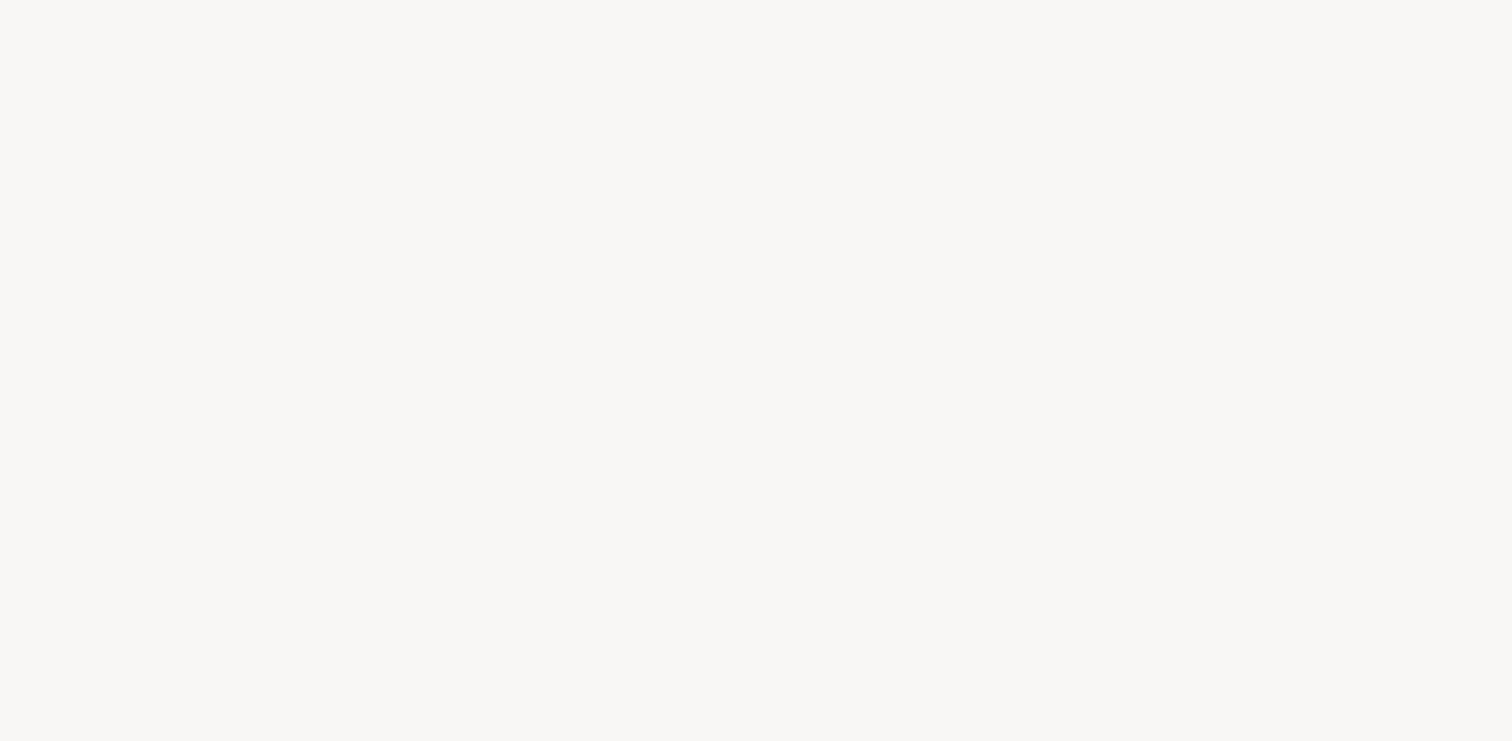 scroll, scrollTop: 0, scrollLeft: 0, axis: both 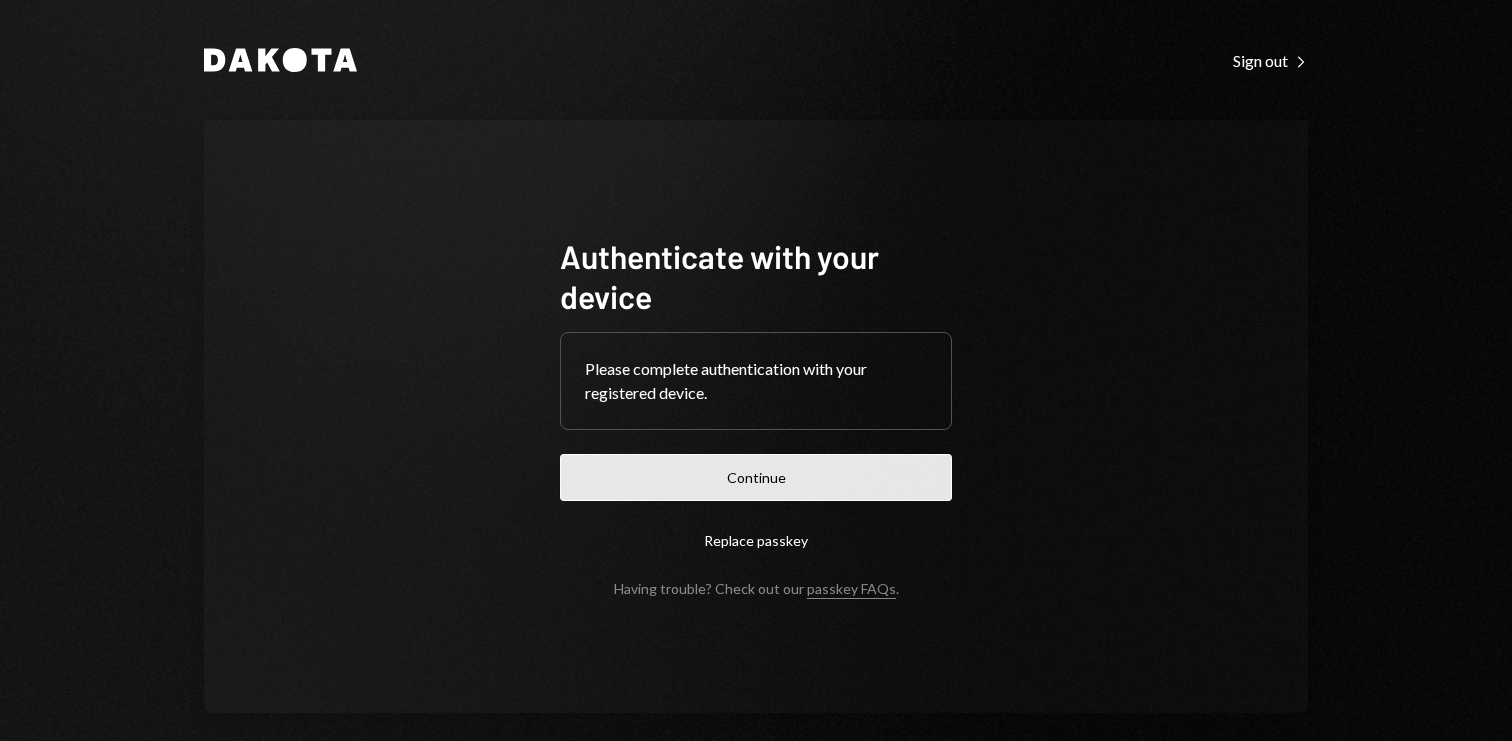 drag, startPoint x: 800, startPoint y: 483, endPoint x: 1436, endPoint y: 446, distance: 637.0754 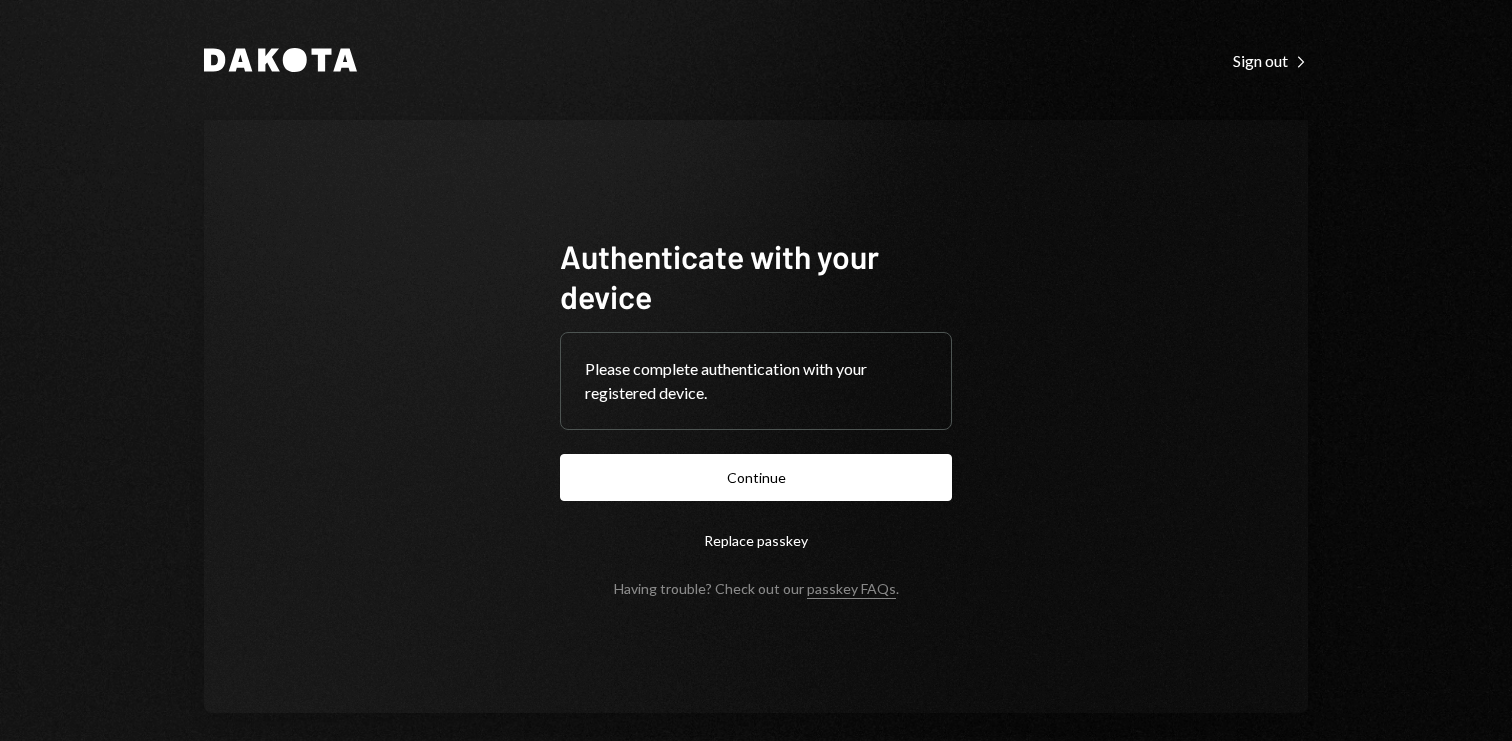 click on "Continue" at bounding box center [756, 477] 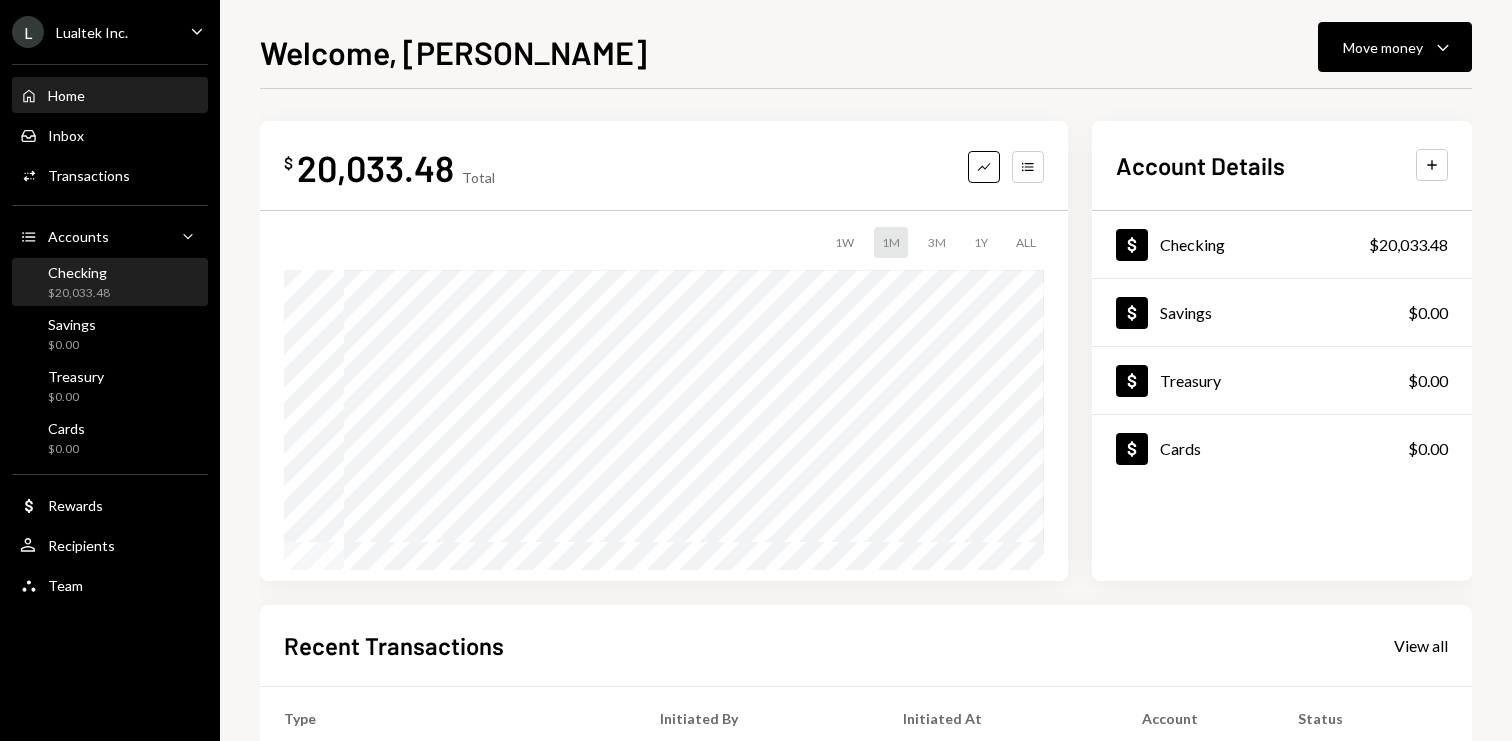 click on "Checking $20,033.48" at bounding box center [110, 283] 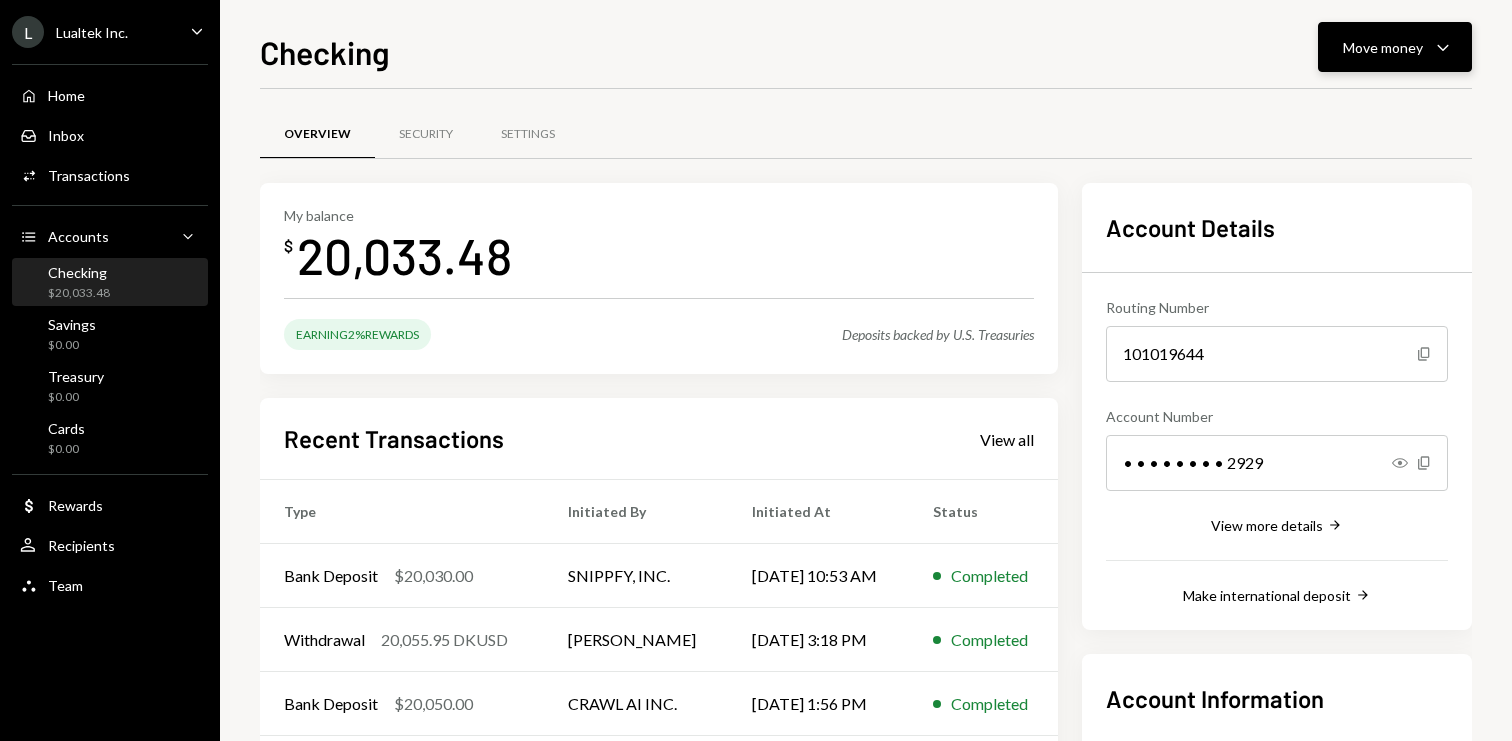 click on "Move money Caret Down" at bounding box center (1395, 47) 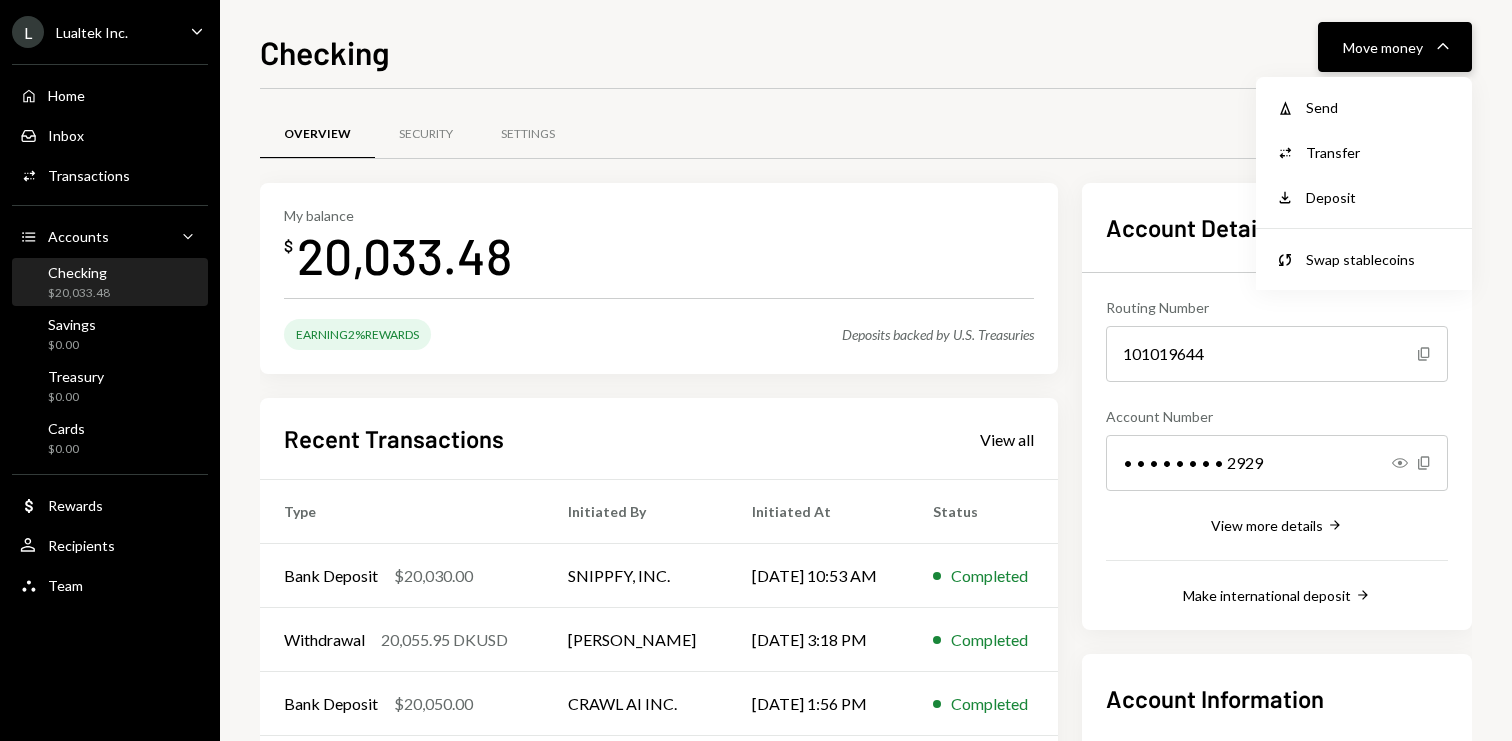 click on "Send" at bounding box center [1379, 107] 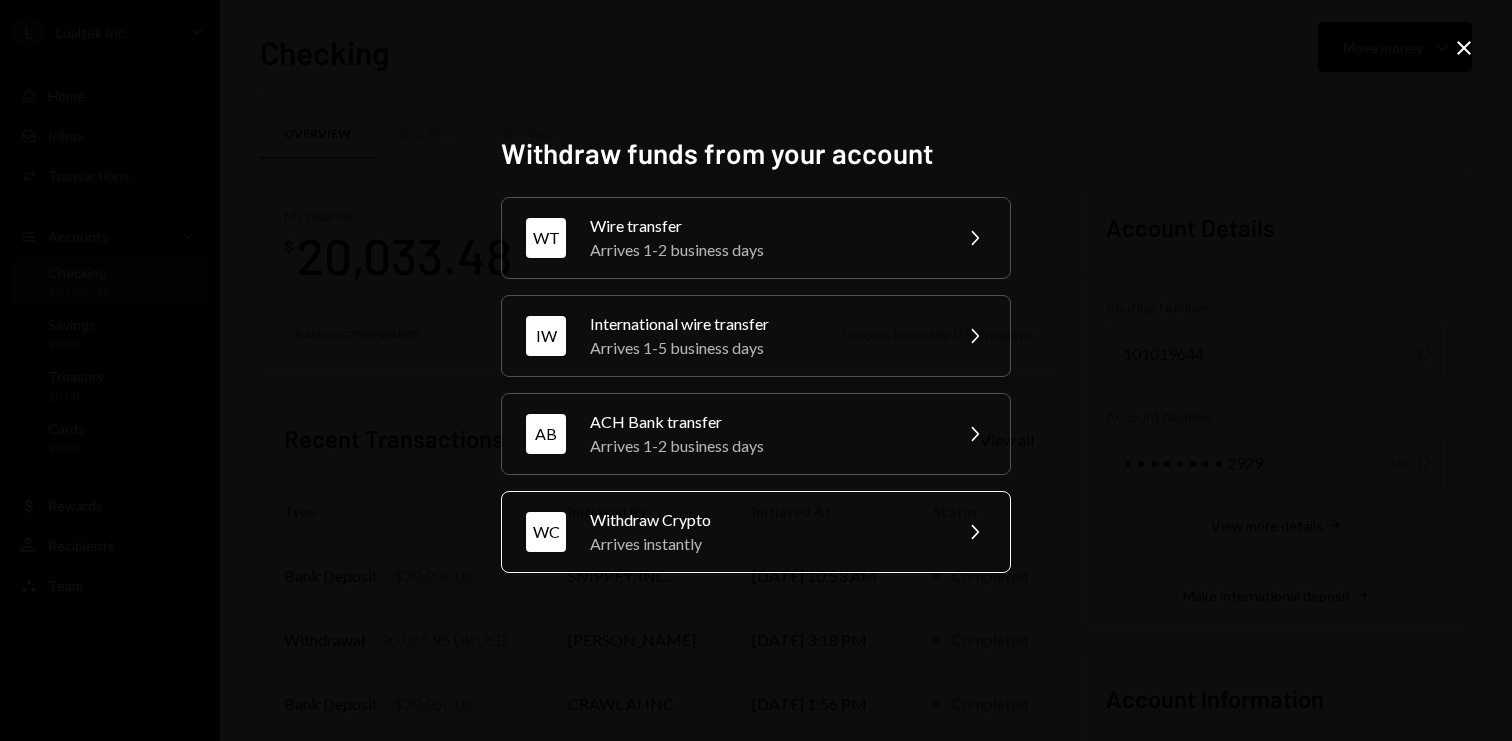 click on "Arrives instantly" at bounding box center (764, 544) 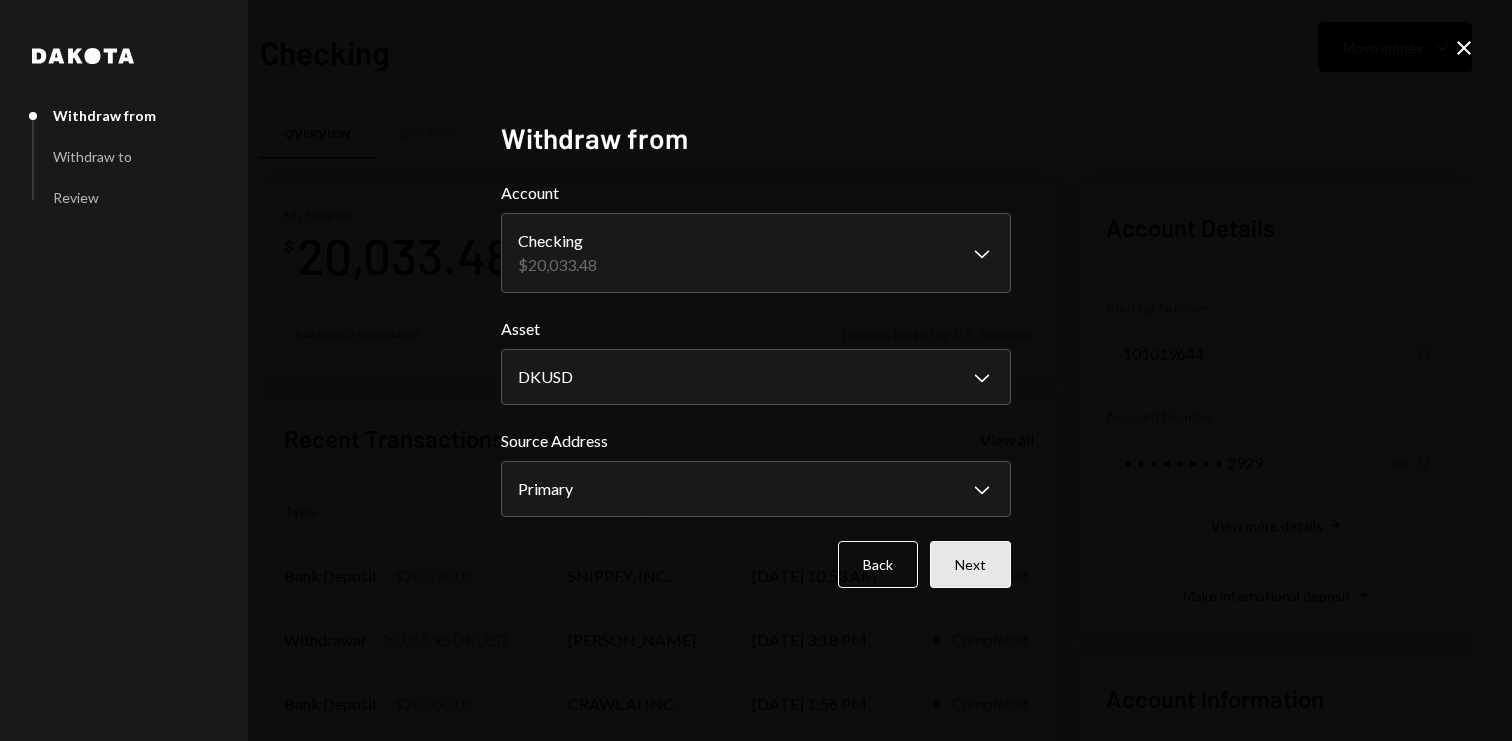 click on "Next" at bounding box center [970, 564] 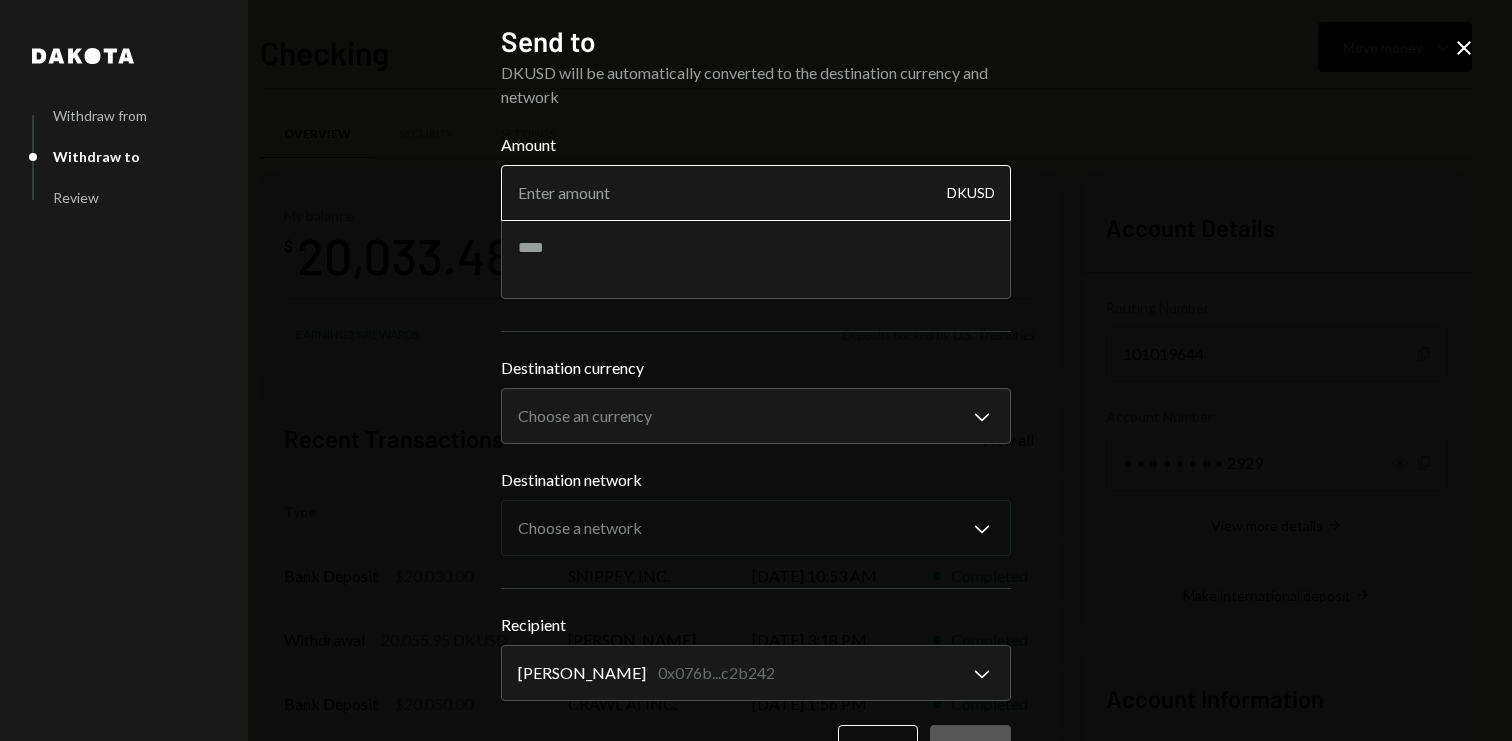 click on "Amount" at bounding box center (756, 193) 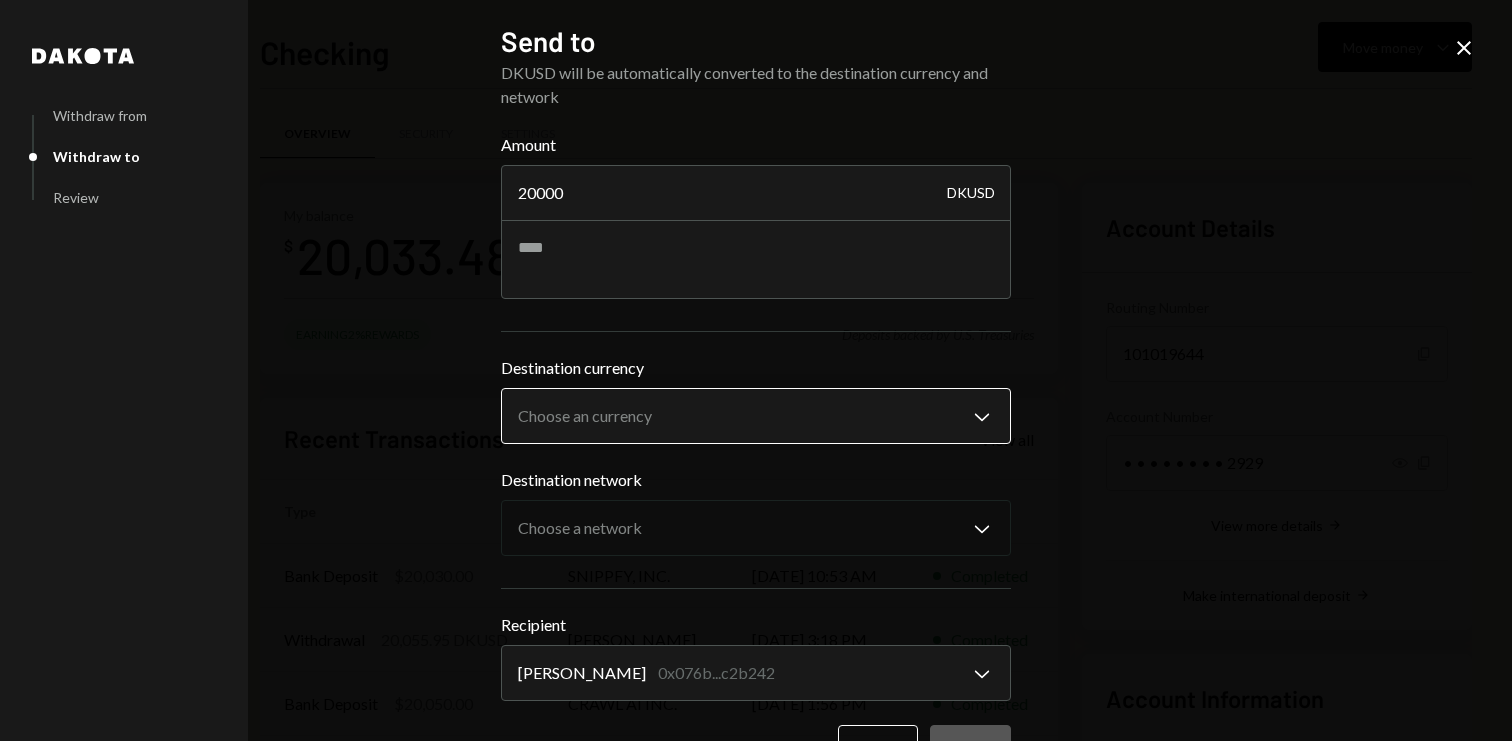 type on "20000" 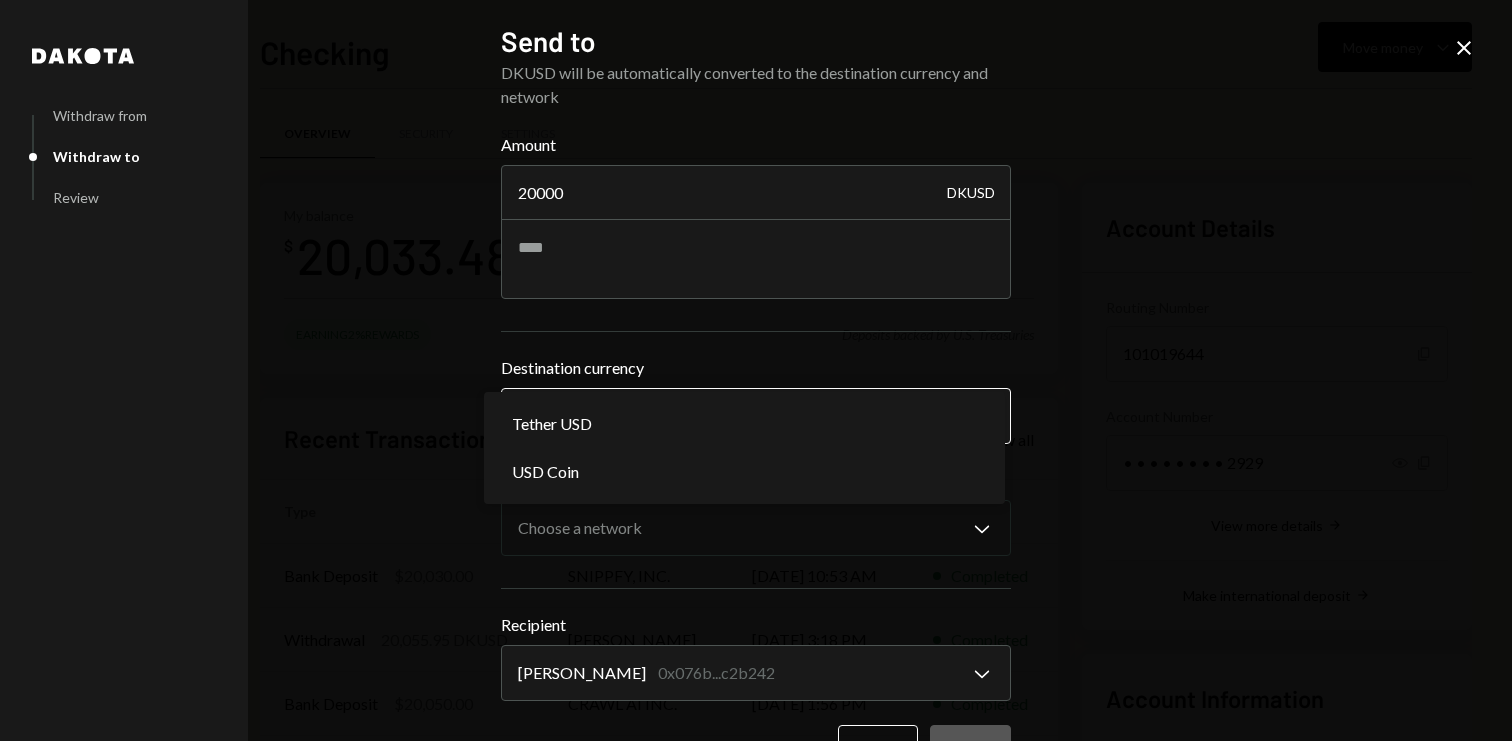 click on "L Lualtek Inc. Caret Down Home Home Inbox Inbox Activities Transactions Accounts Accounts Caret Down Checking $20,033.48 Savings $0.00 Treasury $0.00 Cards $0.00 Dollar Rewards User Recipients Team Team Checking Move money Caret Down Overview Security Settings My balance $ 20,033.48 Earning  2%  Rewards Deposits backed by U.S. Treasuries Recent Transactions View all Type Initiated By Initiated At Status Bank Deposit $20,030.00 SNIPPFY, INC. [DATE] 10:53 AM Completed Withdrawal 20,055.95  DKUSD [PERSON_NAME] [DATE] 3:18 PM Completed Bank Deposit $20,050.00 CRAWL AI INC. [DATE] 1:56 PM Completed Withdrawal 11,950  DKUSD [PERSON_NAME] [DATE] 11:53 AM Completed Bank Deposit $11,950.00 SNIPPFY, INC. [DATE] 11:32 AM Completed Account Details Routing Number [FINANCIAL_ID] Copy Account Number • • • • • • • •  2929 Show Copy View more details Right Arrow Make international deposit Right Arrow Account Information Money in (last 30 days) Up Right Arrow $122,960.00 Money out (last 30 days) [PERSON_NAME]" at bounding box center (756, 370) 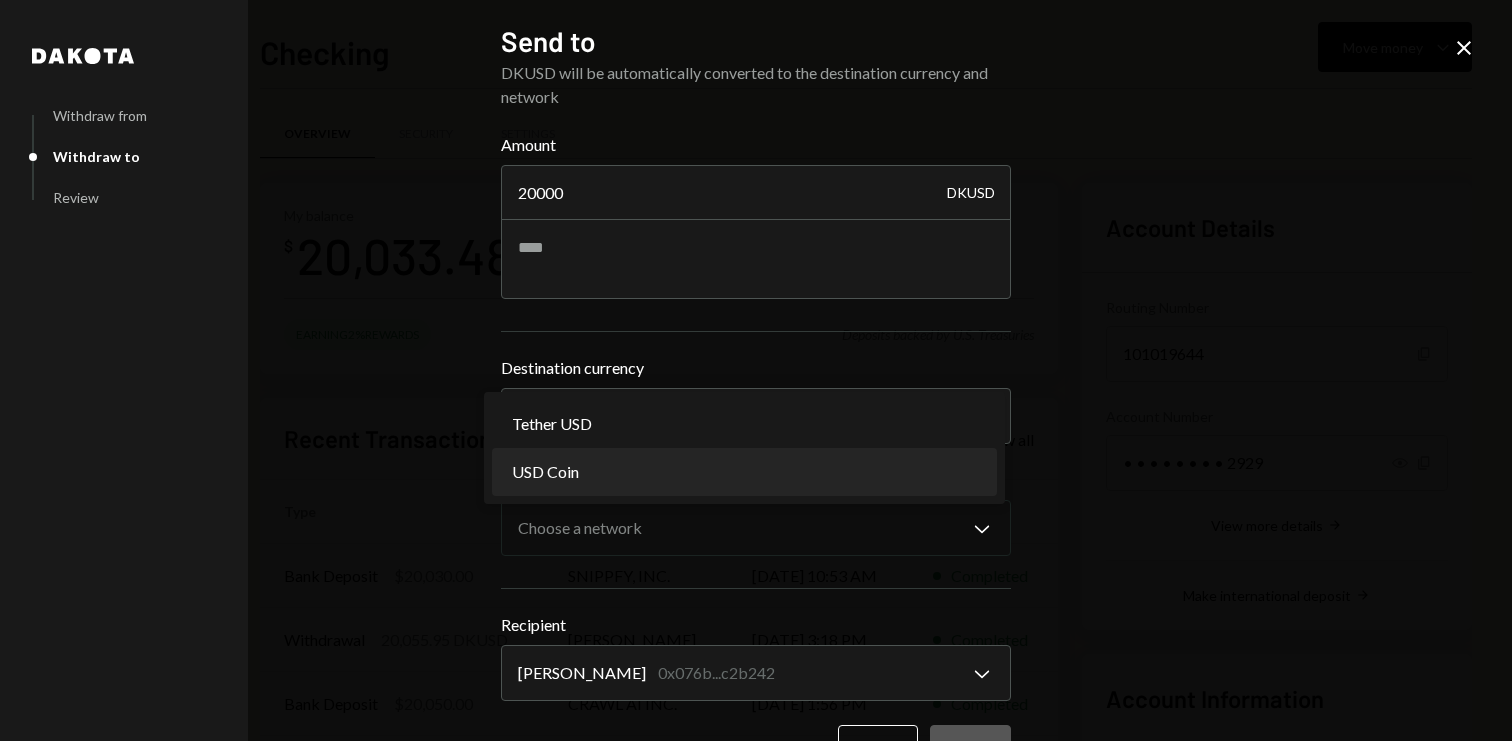 select on "****" 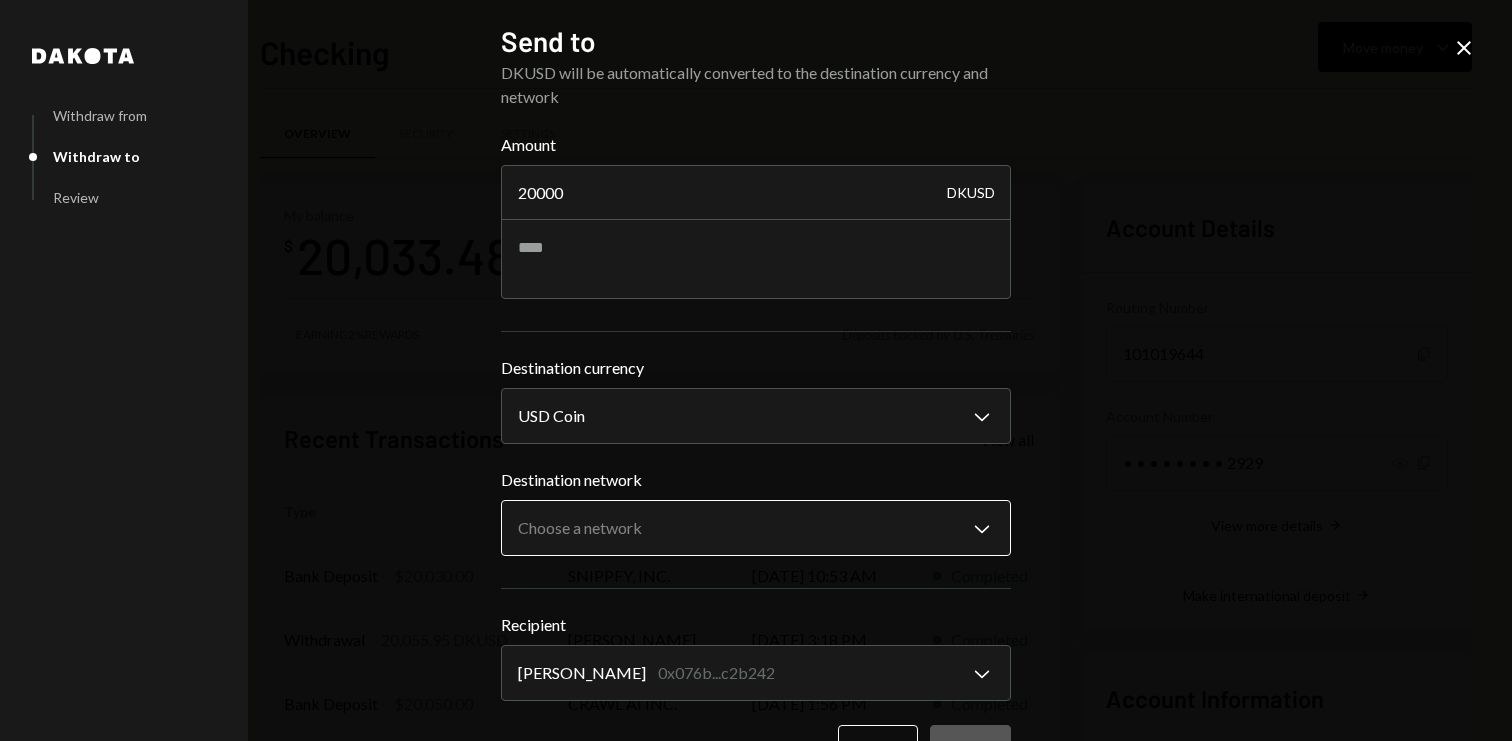 click on "L Lualtek Inc. Caret Down Home Home Inbox Inbox Activities Transactions Accounts Accounts Caret Down Checking $20,033.48 Savings $0.00 Treasury $0.00 Cards $0.00 Dollar Rewards User Recipients Team Team Checking Move money Caret Down Overview Security Settings My balance $ 20,033.48 Earning  2%  Rewards Deposits backed by U.S. Treasuries Recent Transactions View all Type Initiated By Initiated At Status Bank Deposit $20,030.00 SNIPPFY, INC. [DATE] 10:53 AM Completed Withdrawal 20,055.95  DKUSD [PERSON_NAME] [DATE] 3:18 PM Completed Bank Deposit $20,050.00 CRAWL AI INC. [DATE] 1:56 PM Completed Withdrawal 11,950  DKUSD [PERSON_NAME] [DATE] 11:53 AM Completed Bank Deposit $11,950.00 SNIPPFY, INC. [DATE] 11:32 AM Completed Account Details Routing Number [FINANCIAL_ID] Copy Account Number • • • • • • • •  2929 Show Copy View more details Right Arrow Make international deposit Right Arrow Account Information Money in (last 30 days) Up Right Arrow $122,960.00 Money out (last 30 days) [PERSON_NAME]" at bounding box center [756, 370] 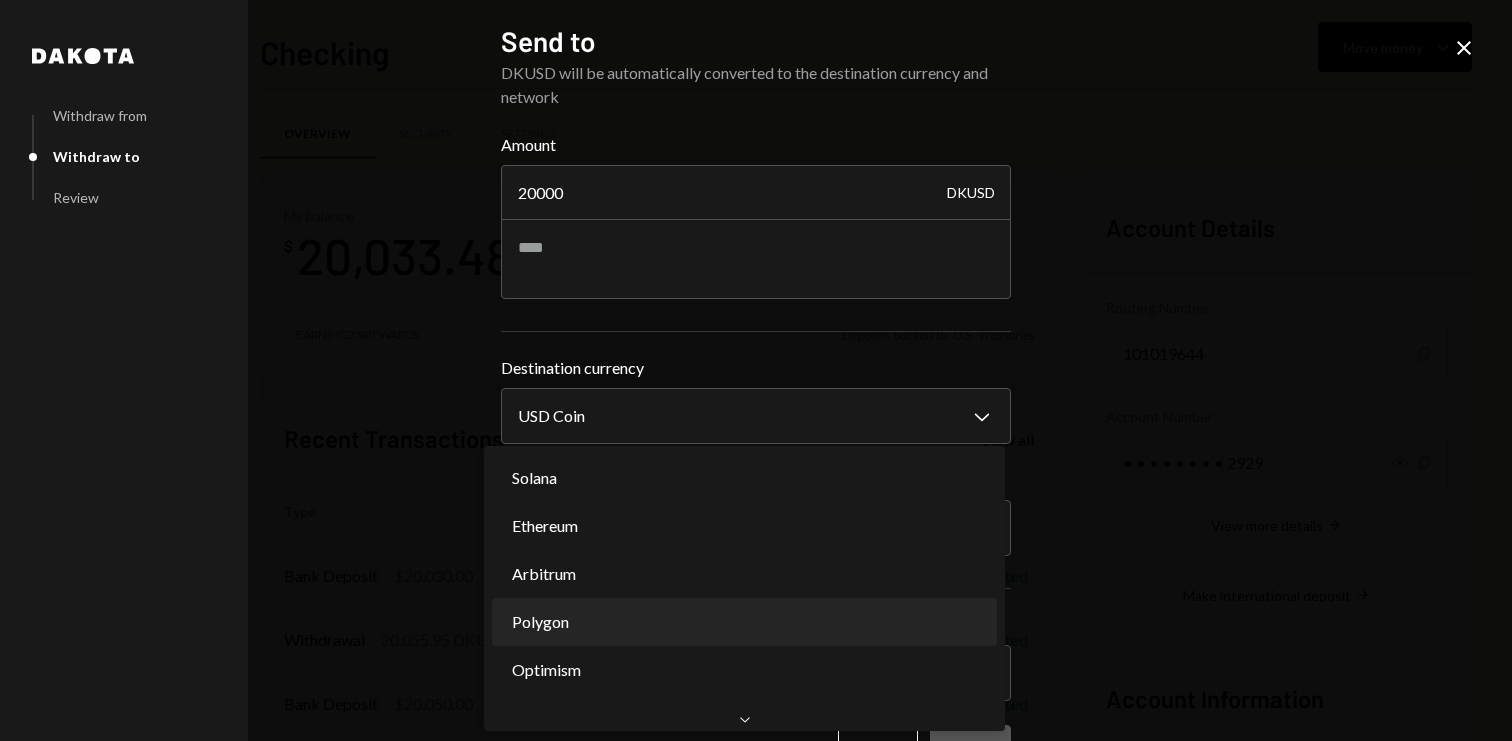 scroll, scrollTop: 0, scrollLeft: 0, axis: both 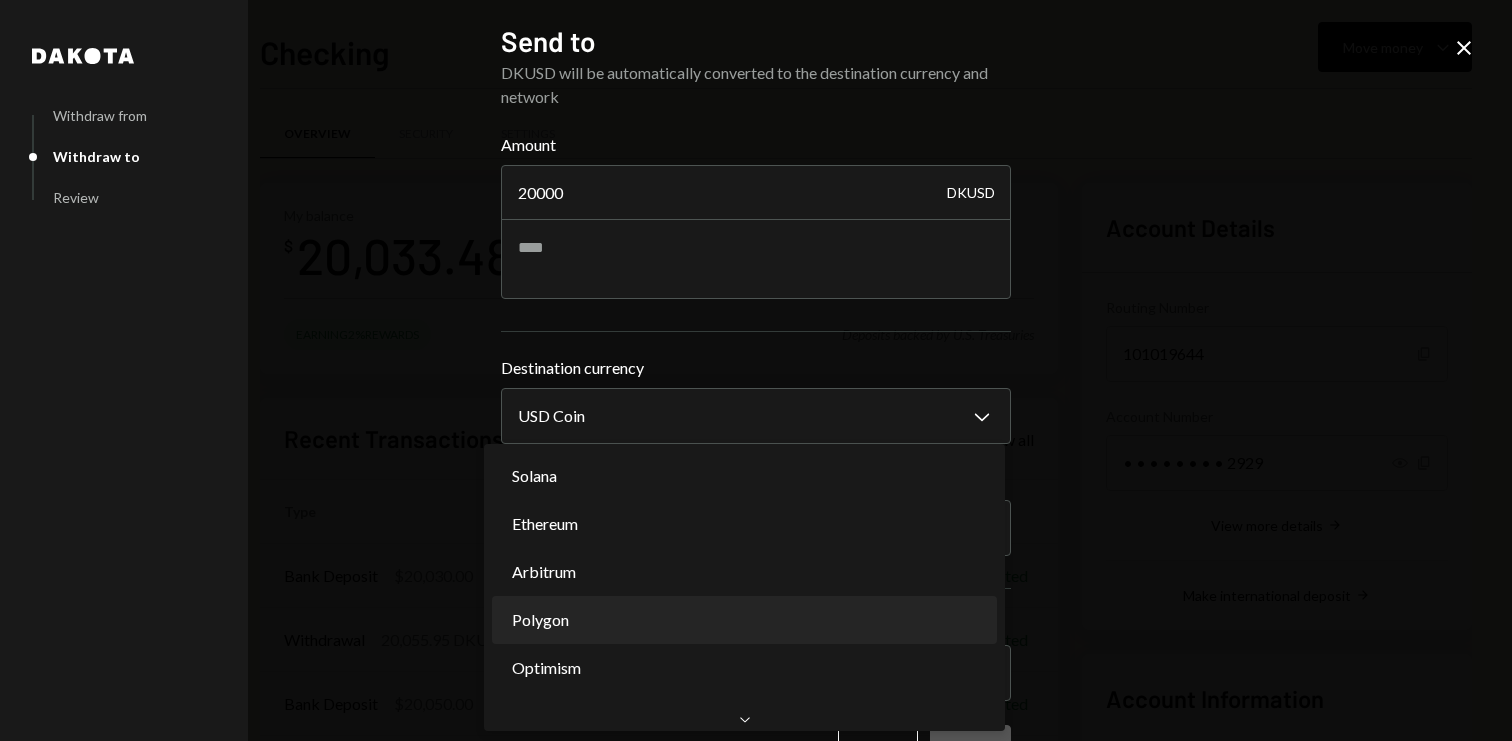 select on "**********" 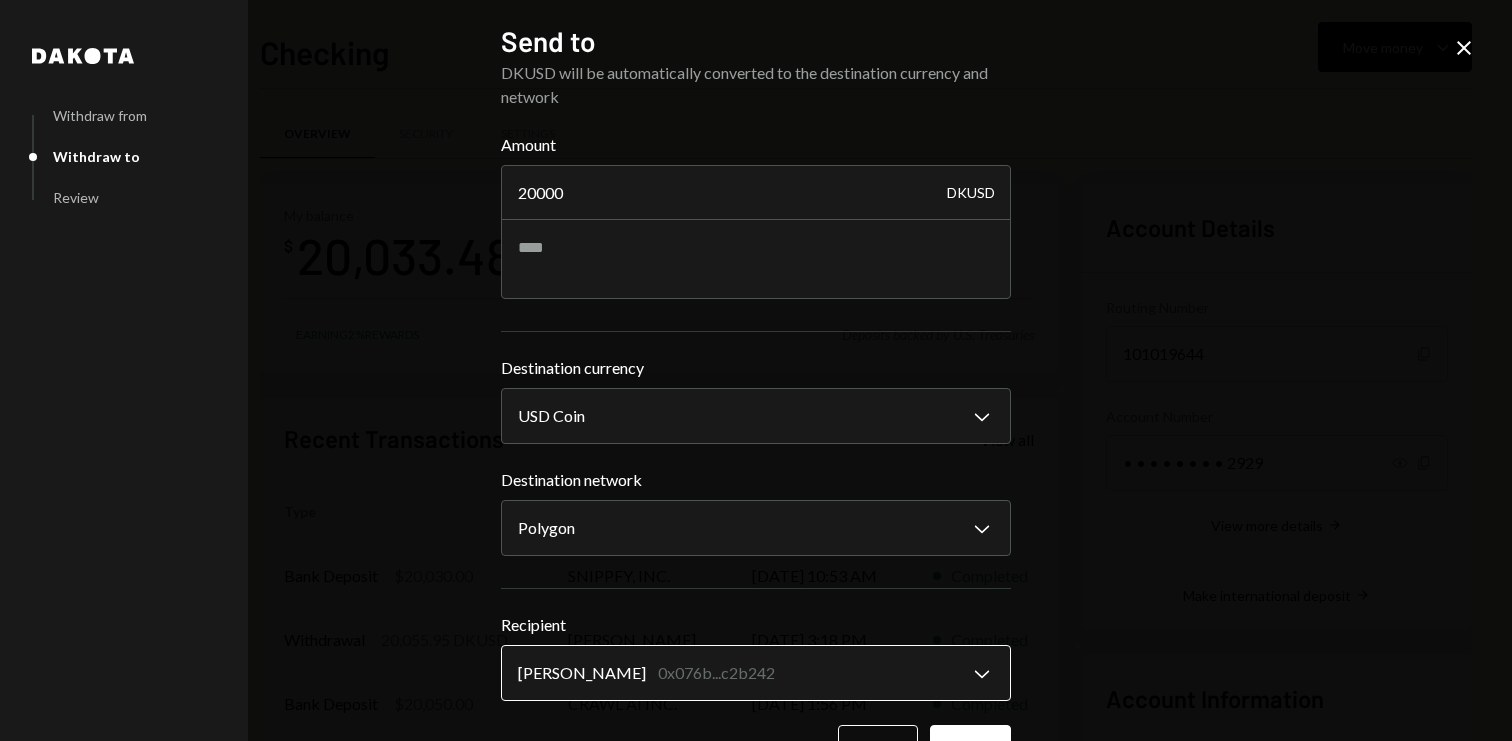 click on "L Lualtek Inc. Caret Down Home Home Inbox Inbox Activities Transactions Accounts Accounts Caret Down Checking $20,033.48 Savings $0.00 Treasury $0.00 Cards $0.00 Dollar Rewards User Recipients Team Team Checking Move money Caret Down Overview Security Settings My balance $ 20,033.48 Earning  2%  Rewards Deposits backed by U.S. Treasuries Recent Transactions View all Type Initiated By Initiated At Status Bank Deposit $20,030.00 SNIPPFY, INC. [DATE] 10:53 AM Completed Withdrawal 20,055.95  DKUSD [PERSON_NAME] [DATE] 3:18 PM Completed Bank Deposit $20,050.00 CRAWL AI INC. [DATE] 1:56 PM Completed Withdrawal 11,950  DKUSD [PERSON_NAME] [DATE] 11:53 AM Completed Bank Deposit $11,950.00 SNIPPFY, INC. [DATE] 11:32 AM Completed Account Details Routing Number [FINANCIAL_ID] Copy Account Number • • • • • • • •  2929 Show Copy View more details Right Arrow Make international deposit Right Arrow Account Information Money in (last 30 days) Up Right Arrow $122,960.00 Money out (last 30 days) [PERSON_NAME]" at bounding box center [756, 370] 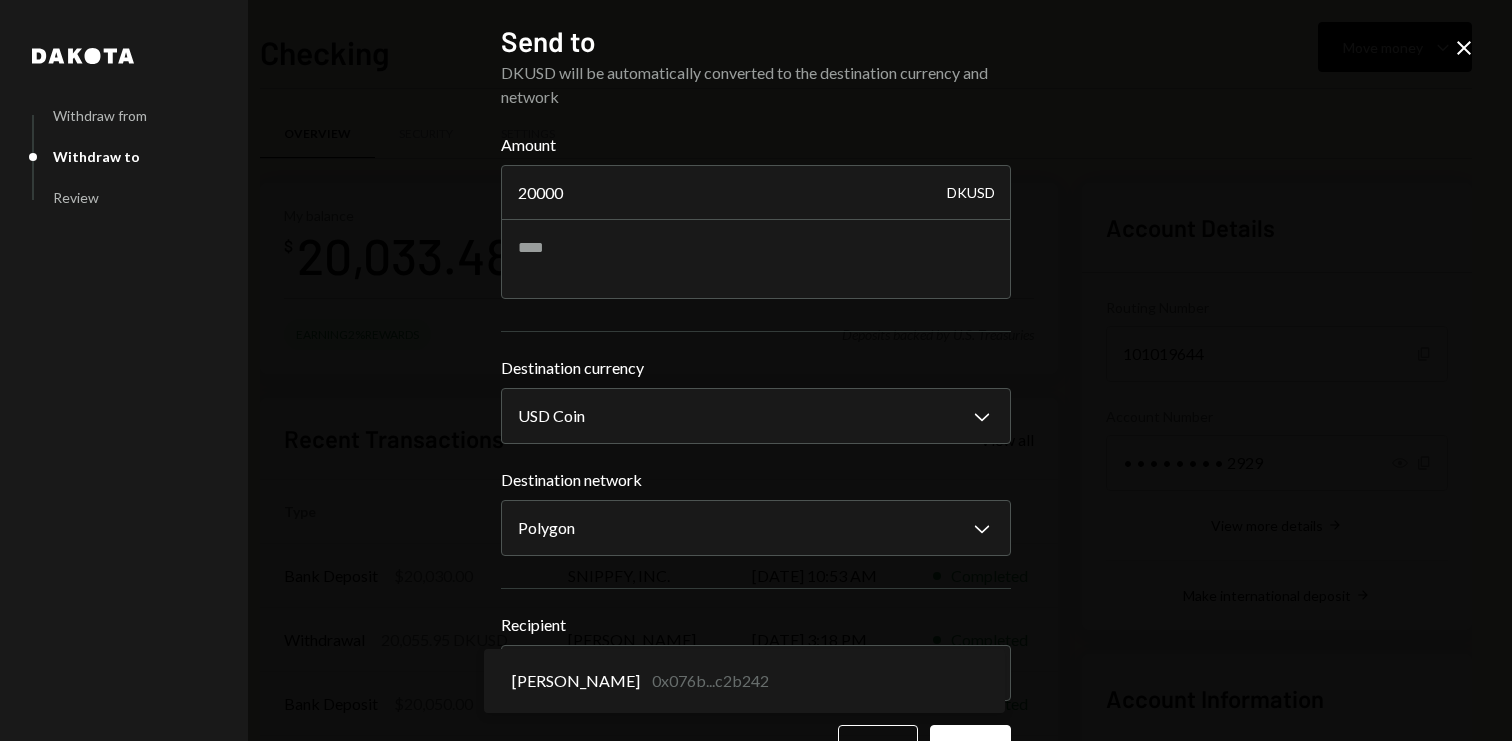 click on "L Lualtek Inc. Caret Down Home Home Inbox Inbox Activities Transactions Accounts Accounts Caret Down Checking $20,033.48 Savings $0.00 Treasury $0.00 Cards $0.00 Dollar Rewards User Recipients Team Team Checking Move money Caret Down Overview Security Settings My balance $ 20,033.48 Earning  2%  Rewards Deposits backed by U.S. Treasuries Recent Transactions View all Type Initiated By Initiated At Status Bank Deposit $20,030.00 SNIPPFY, INC. [DATE] 10:53 AM Completed Withdrawal 20,055.95  DKUSD [PERSON_NAME] [DATE] 3:18 PM Completed Bank Deposit $20,050.00 CRAWL AI INC. [DATE] 1:56 PM Completed Withdrawal 11,950  DKUSD [PERSON_NAME] [DATE] 11:53 AM Completed Bank Deposit $11,950.00 SNIPPFY, INC. [DATE] 11:32 AM Completed Account Details Routing Number [FINANCIAL_ID] Copy Account Number • • • • • • • •  2929 Show Copy View more details Right Arrow Make international deposit Right Arrow Account Information Money in (last 30 days) Up Right Arrow $122,960.00 Money out (last 30 days) [PERSON_NAME]" at bounding box center [756, 370] 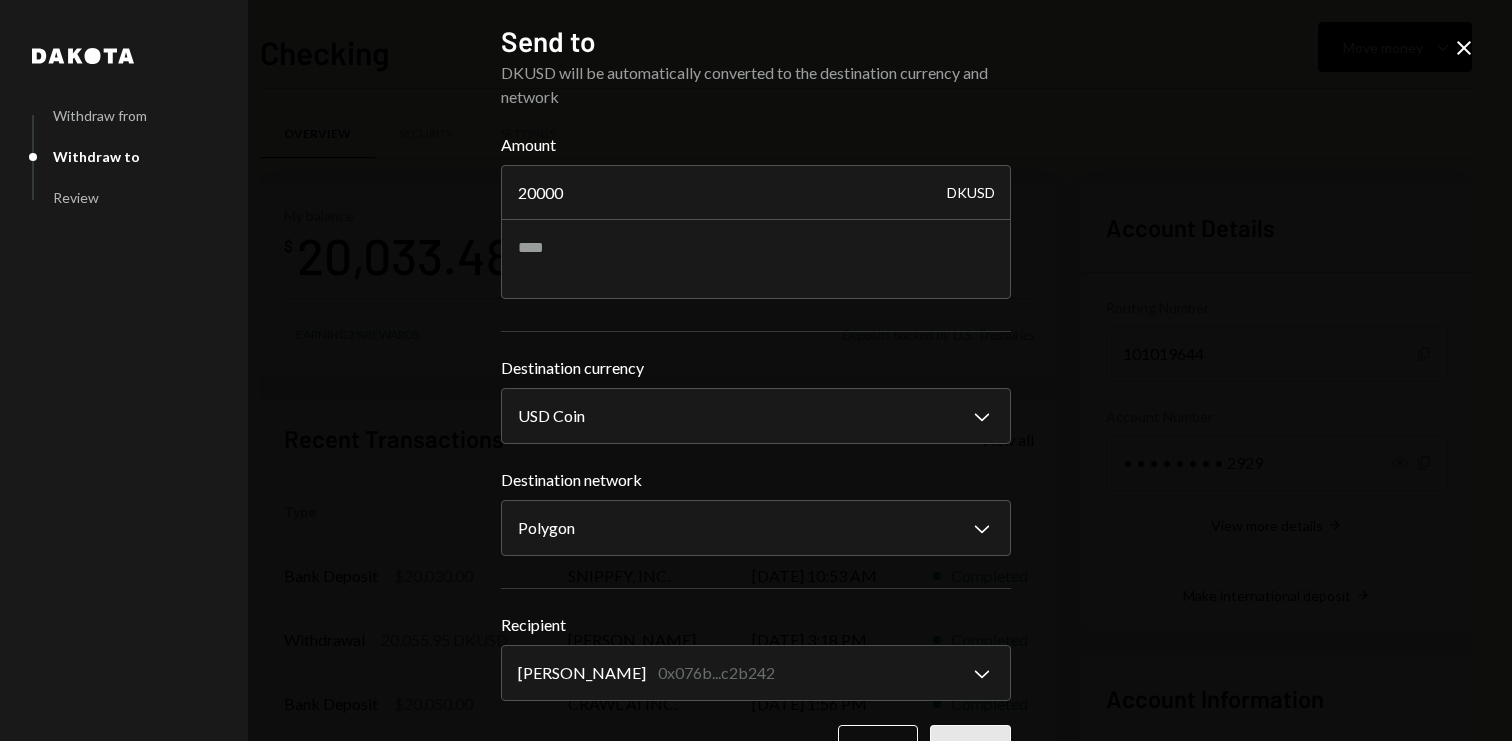 click on "Next" at bounding box center [970, 748] 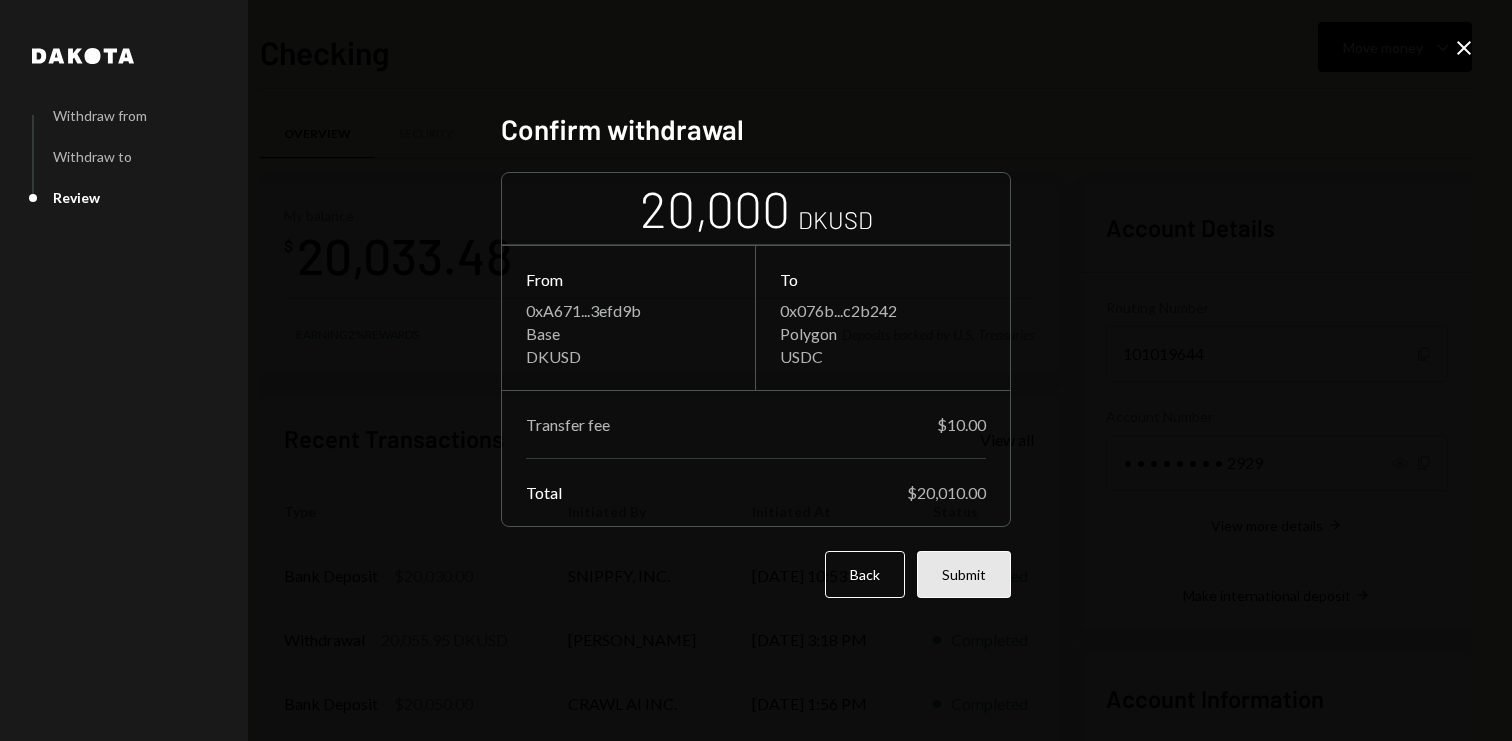 click on "Submit" at bounding box center (964, 574) 